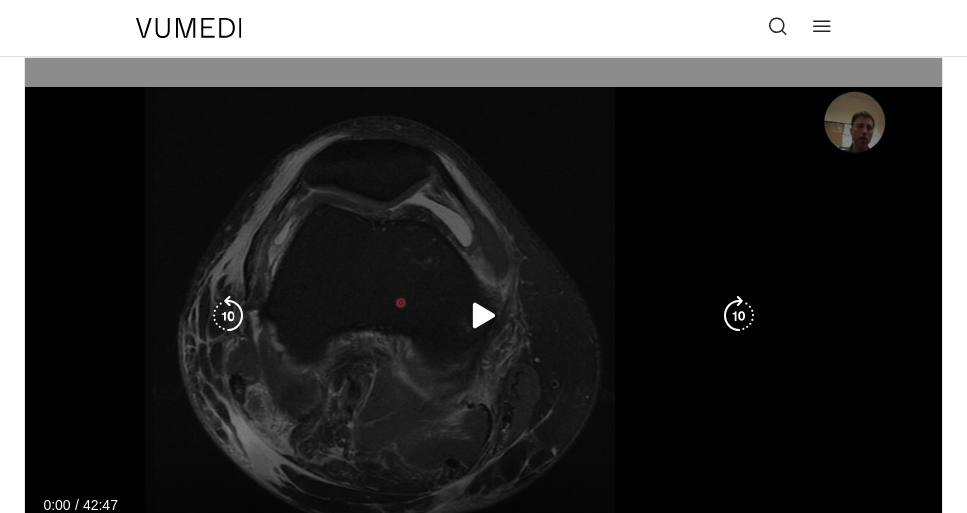 scroll, scrollTop: 0, scrollLeft: 0, axis: both 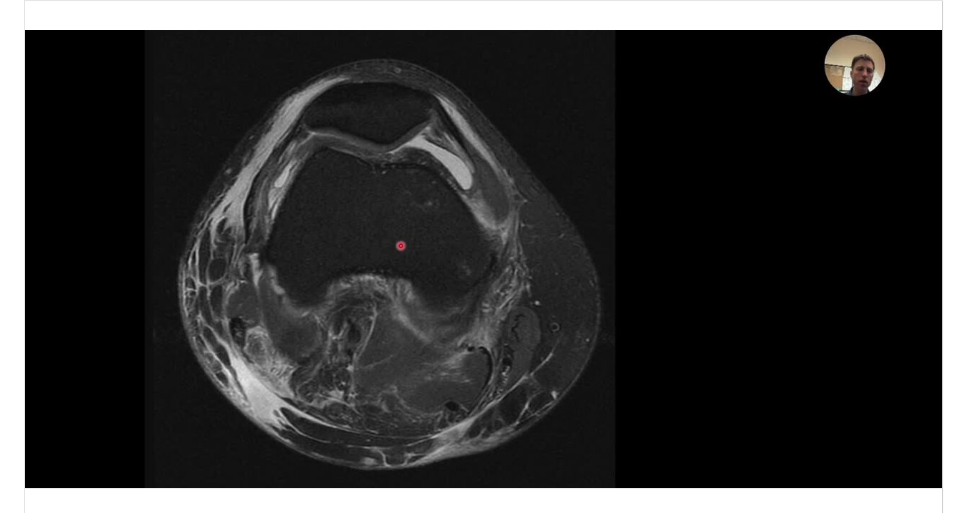 type 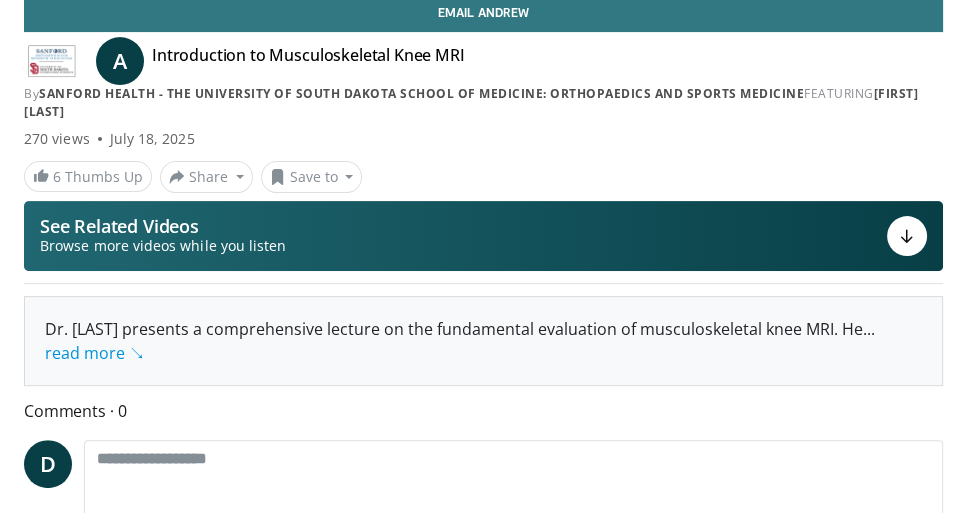 scroll, scrollTop: 57, scrollLeft: 0, axis: vertical 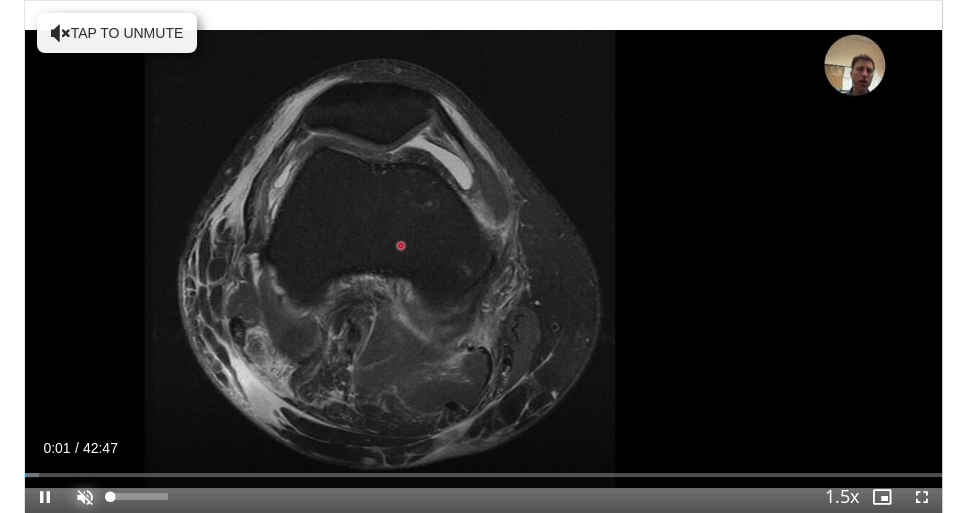 click at bounding box center [85, 497] 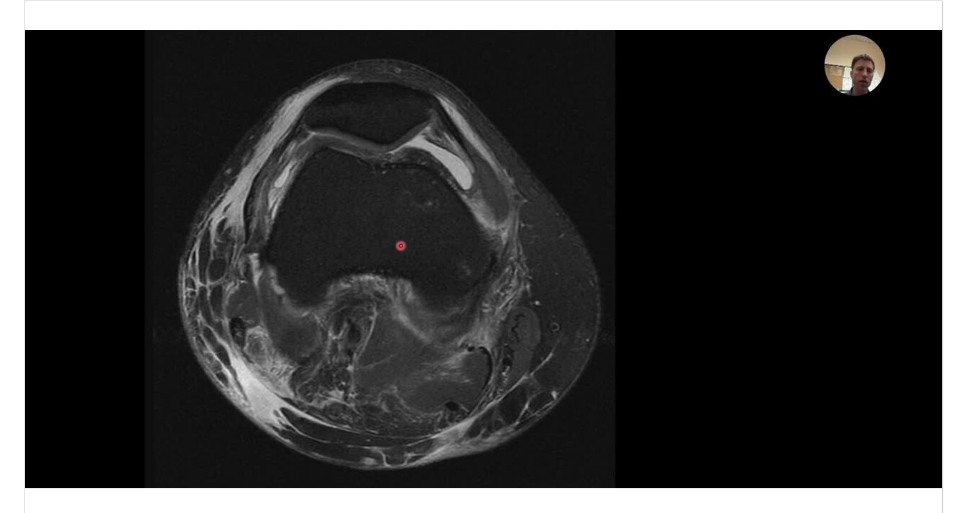 type 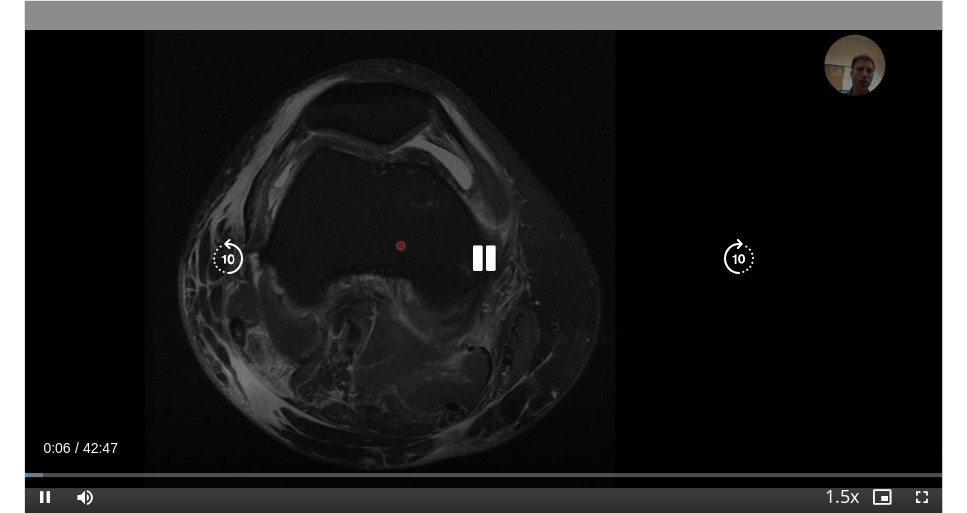click on "10 seconds
Tap to unmute" at bounding box center (483, 259) 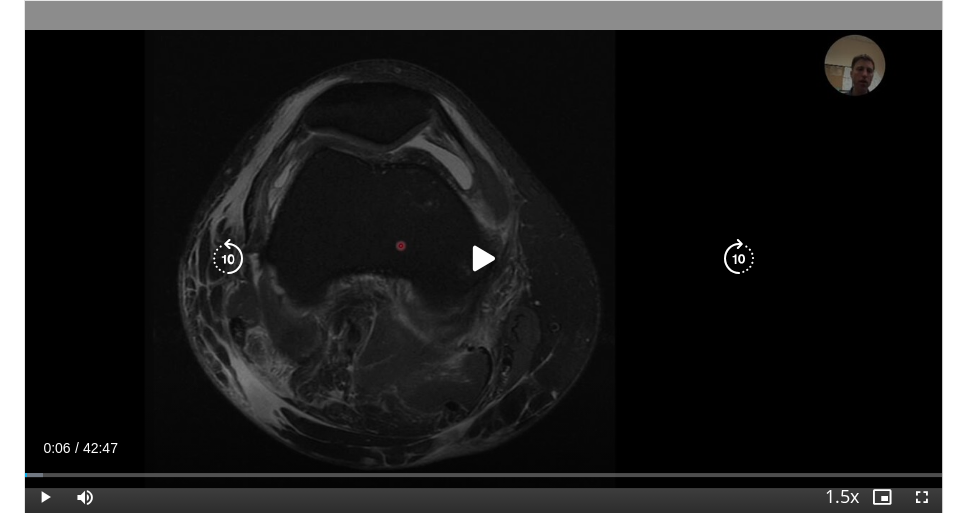 click on "10 seconds
Tap to unmute" at bounding box center (483, 259) 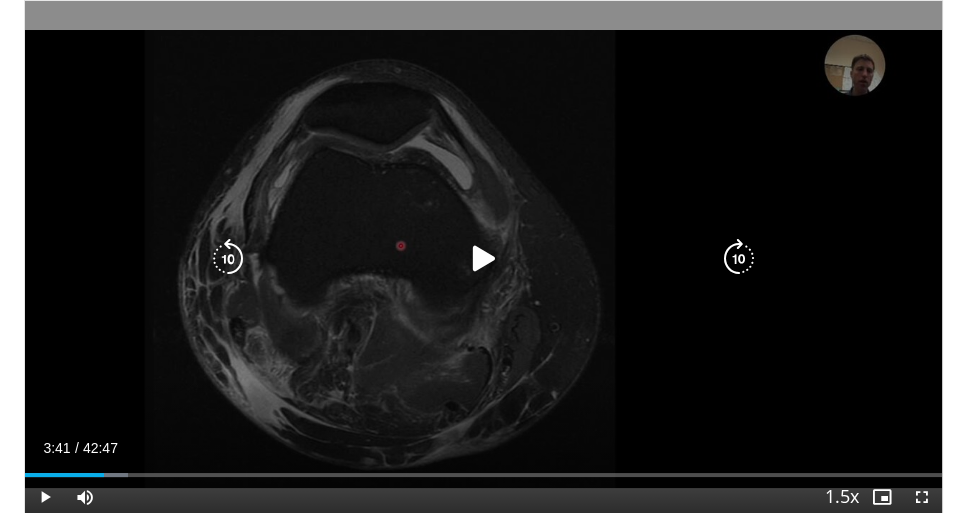 click at bounding box center (483, 259) 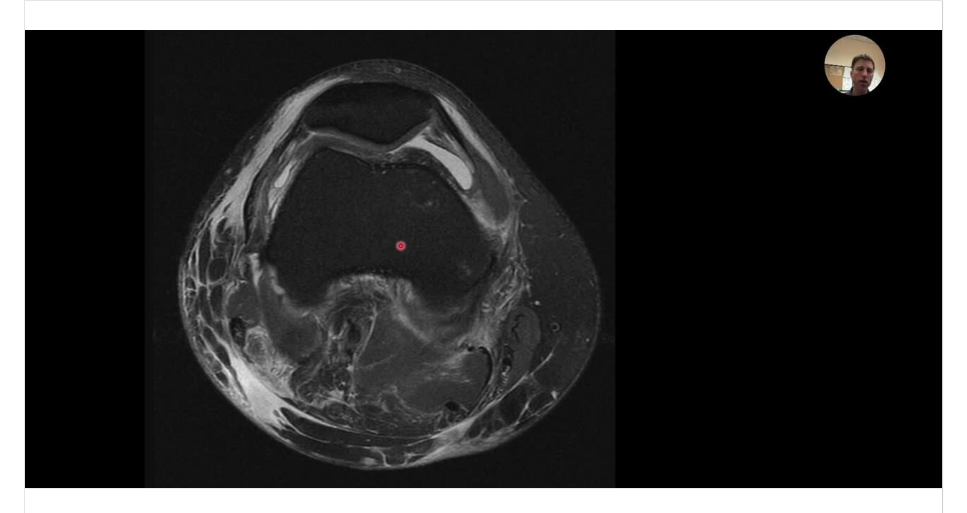 click on "**********" at bounding box center [483, 1851] 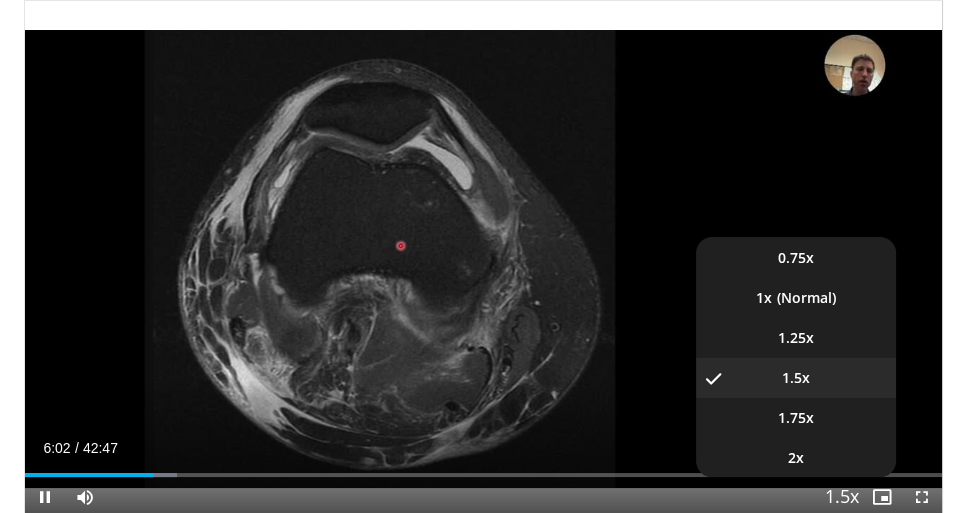 scroll, scrollTop: 80, scrollLeft: 0, axis: vertical 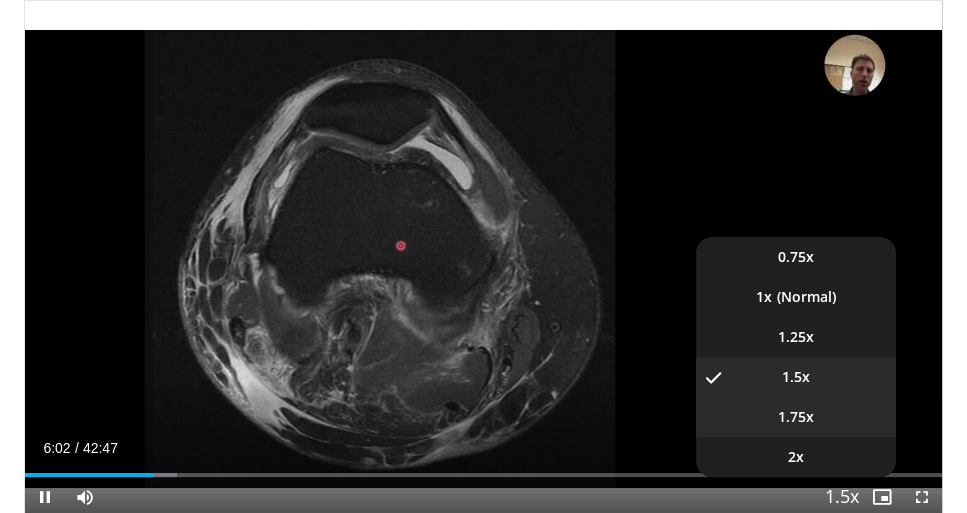 click on "1.75x" at bounding box center [796, 417] 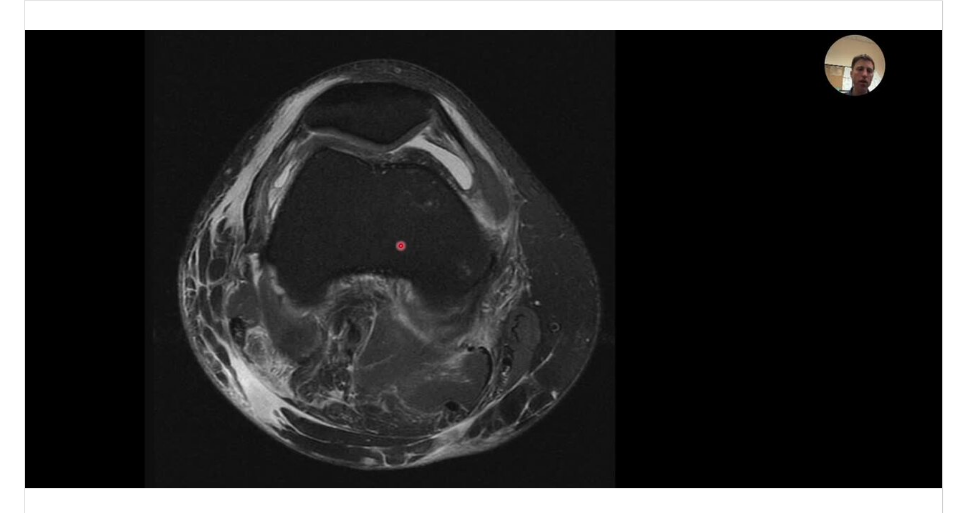 click on "**********" at bounding box center [483, 1851] 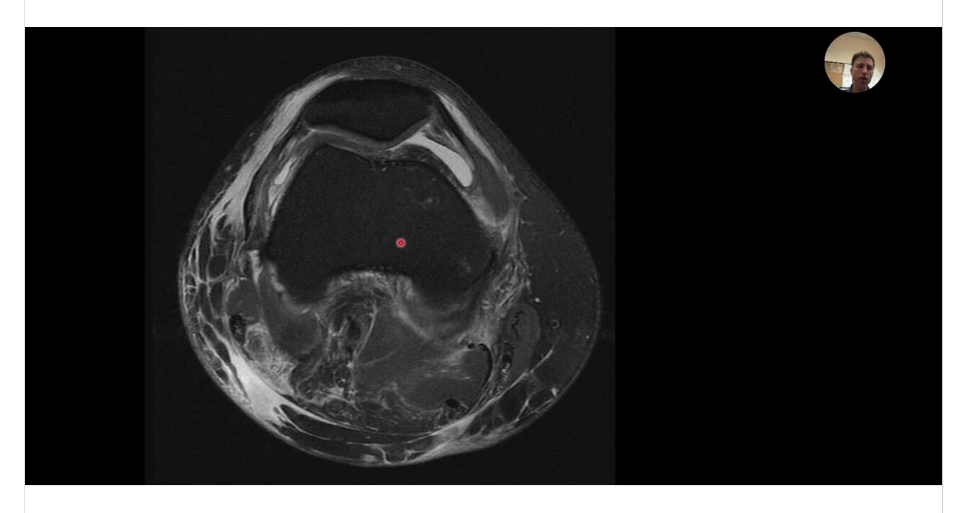 scroll, scrollTop: 61, scrollLeft: 0, axis: vertical 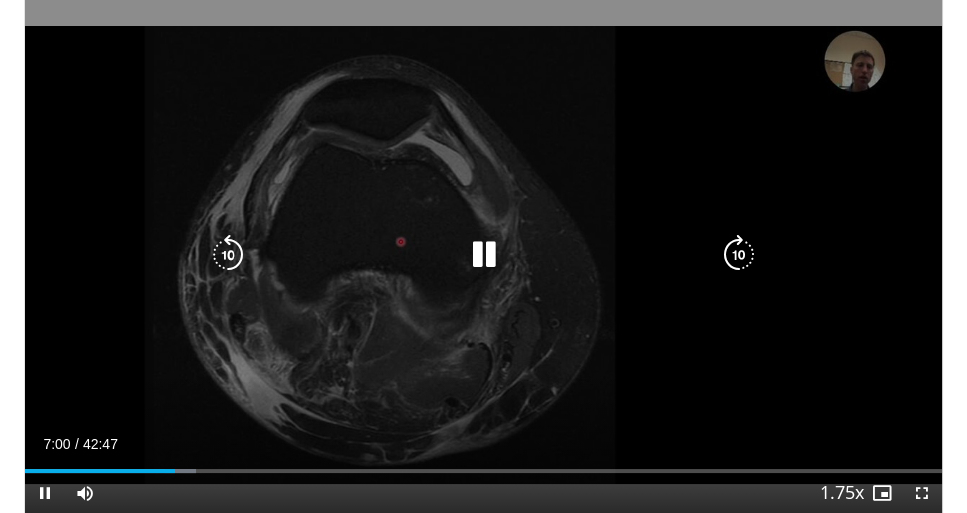 click on "20 seconds
Tap to unmute" at bounding box center (483, 255) 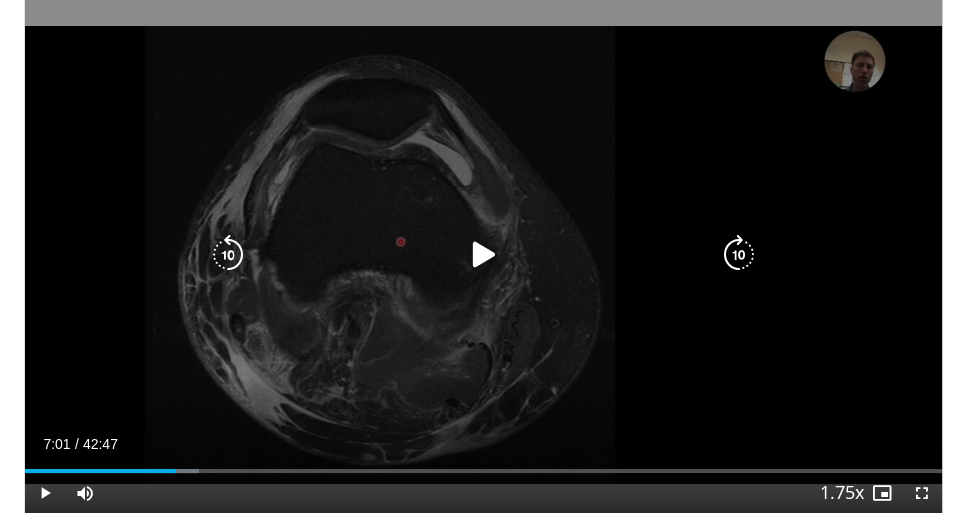 click at bounding box center [484, 255] 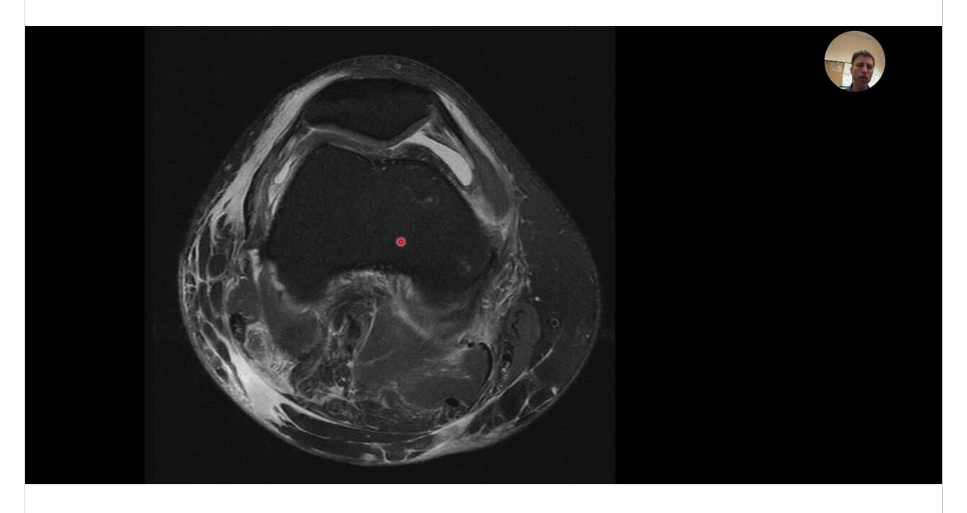 type 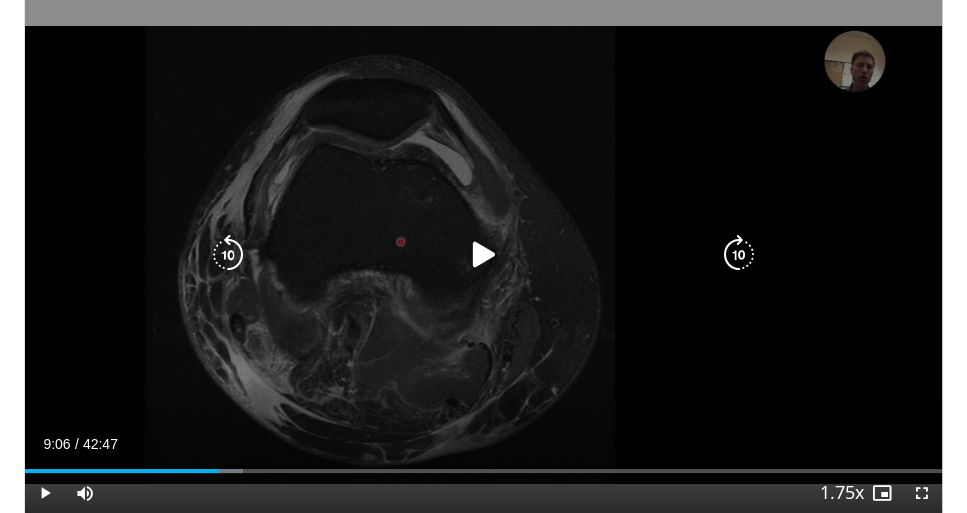 click at bounding box center [484, 255] 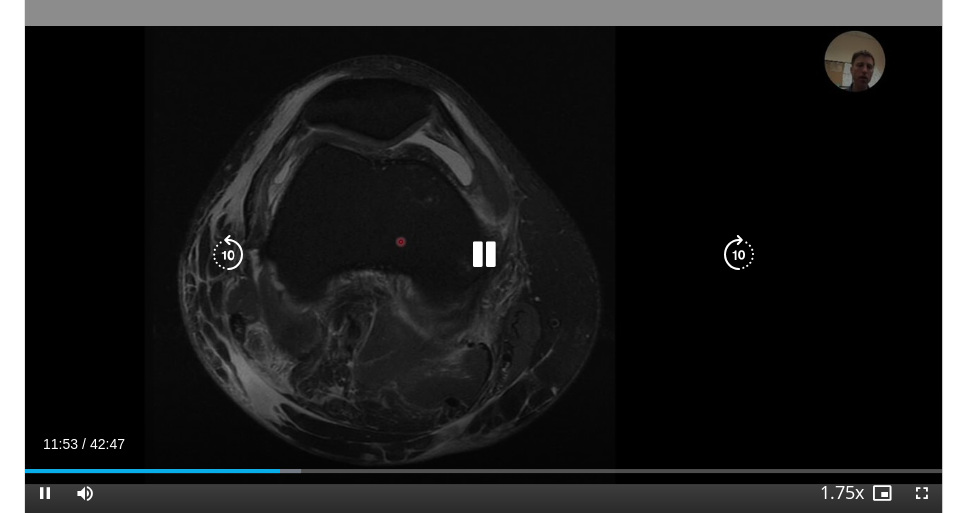 click on "10 seconds
Tap to unmute" at bounding box center [483, 255] 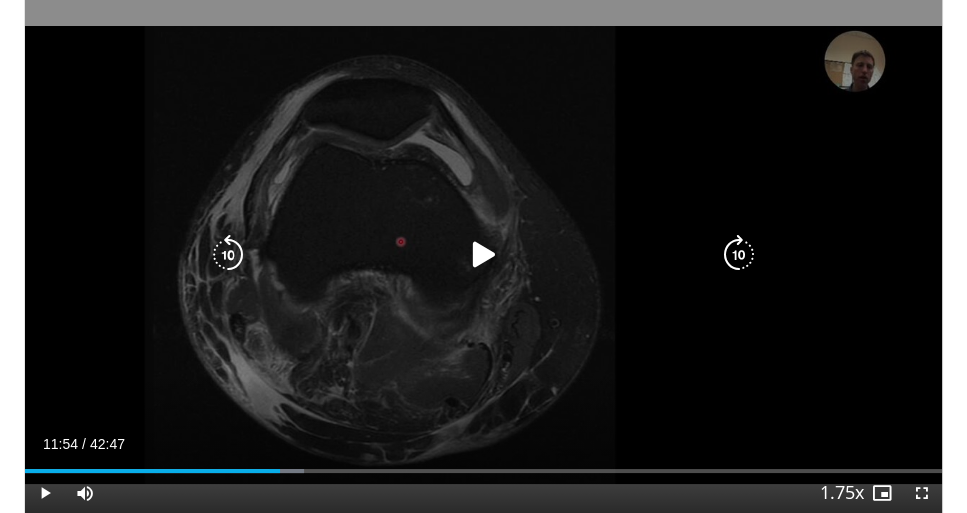 click at bounding box center (484, 255) 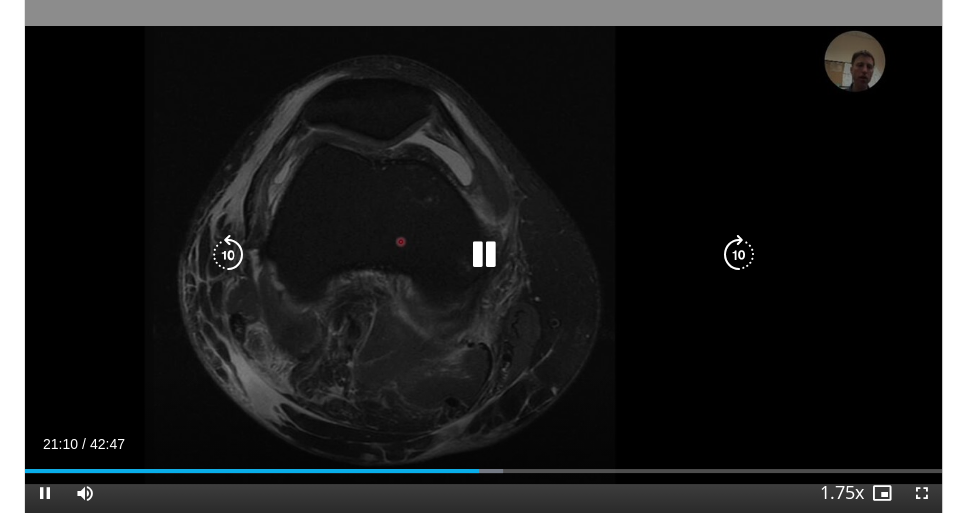 click at bounding box center (484, 255) 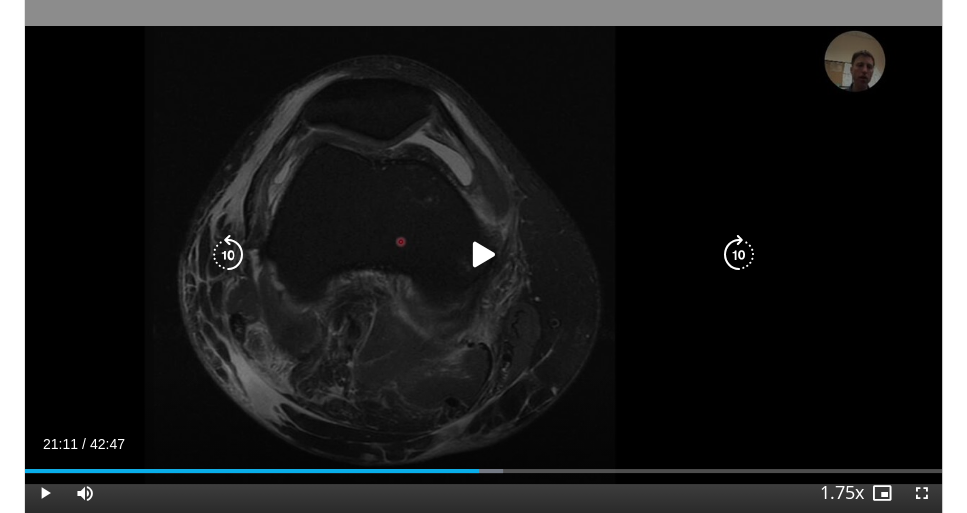 click at bounding box center (484, 255) 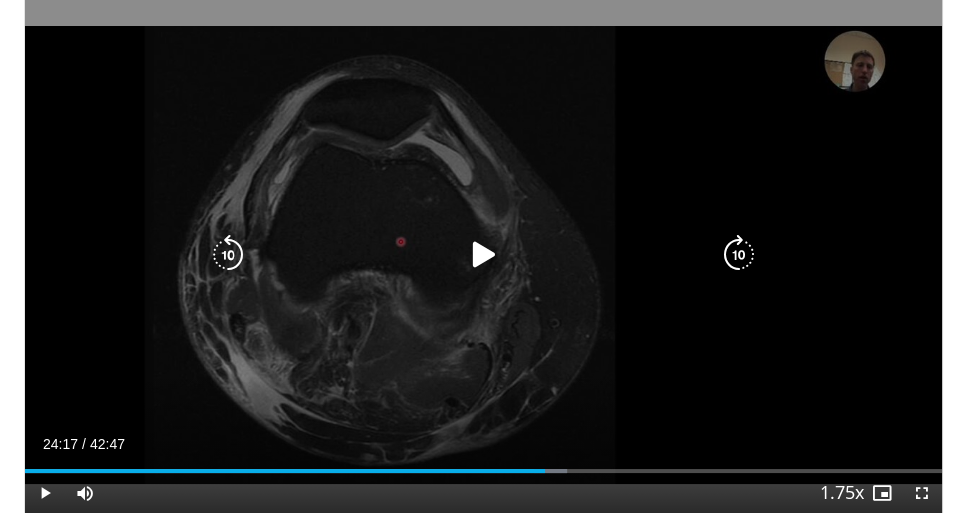 click at bounding box center [483, 255] 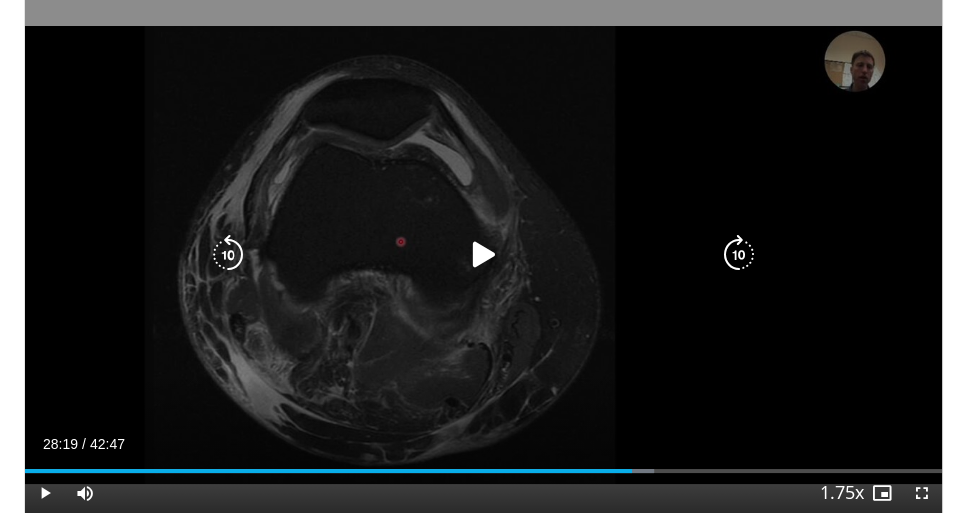 click at bounding box center (484, 255) 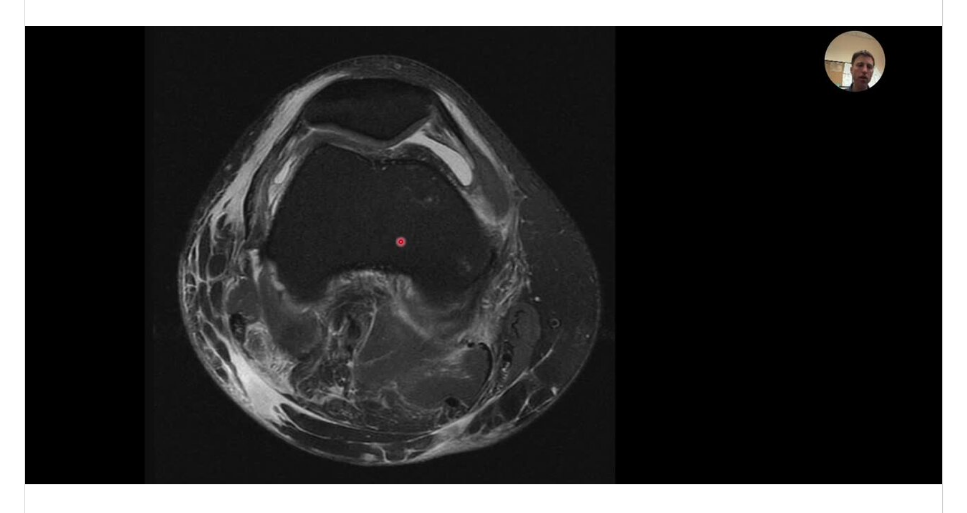 click on "**********" at bounding box center (483, 1847) 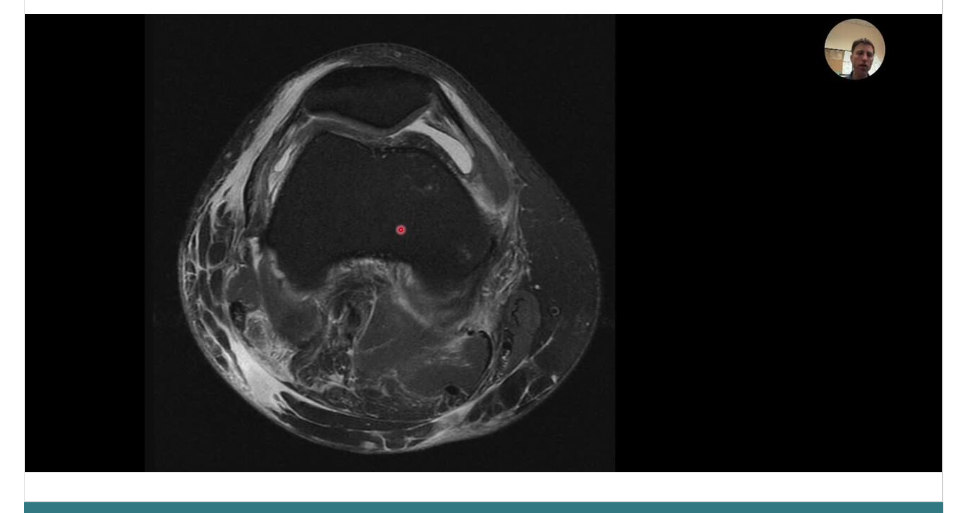 scroll, scrollTop: 78, scrollLeft: 0, axis: vertical 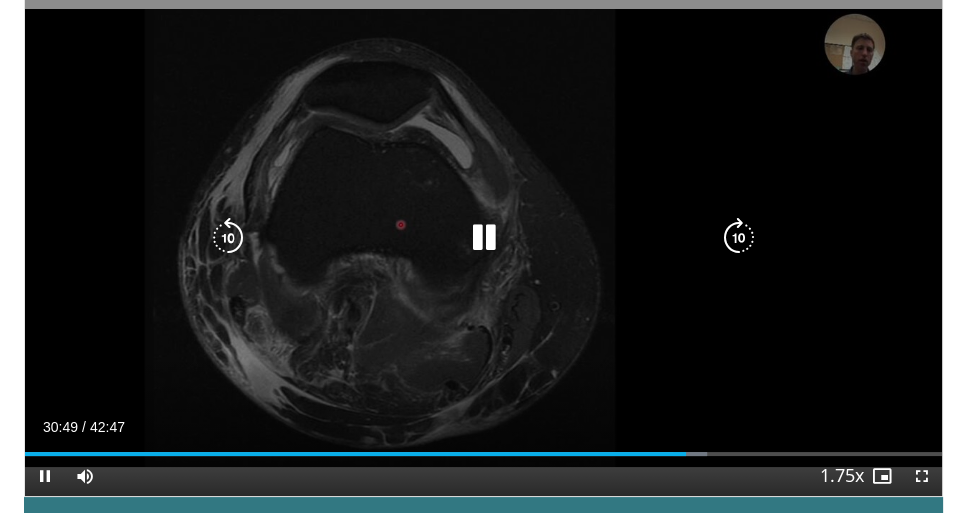click on "10 seconds
Tap to unmute" at bounding box center (483, 238) 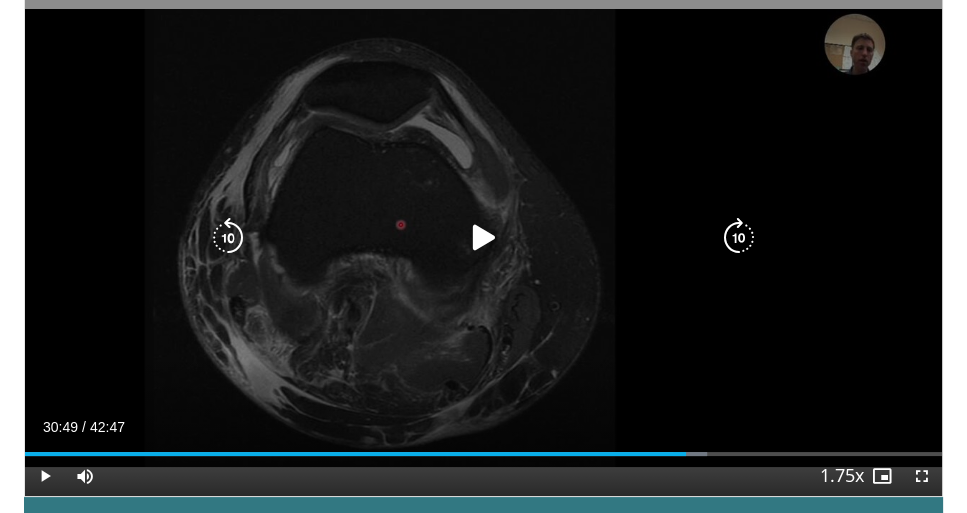 click at bounding box center (484, 238) 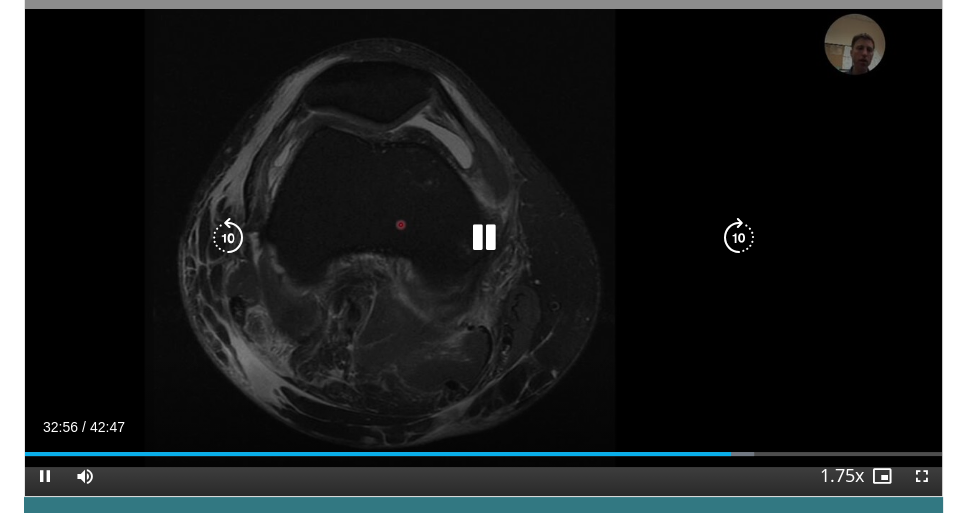 click on "20 seconds
Tap to unmute" at bounding box center (483, 238) 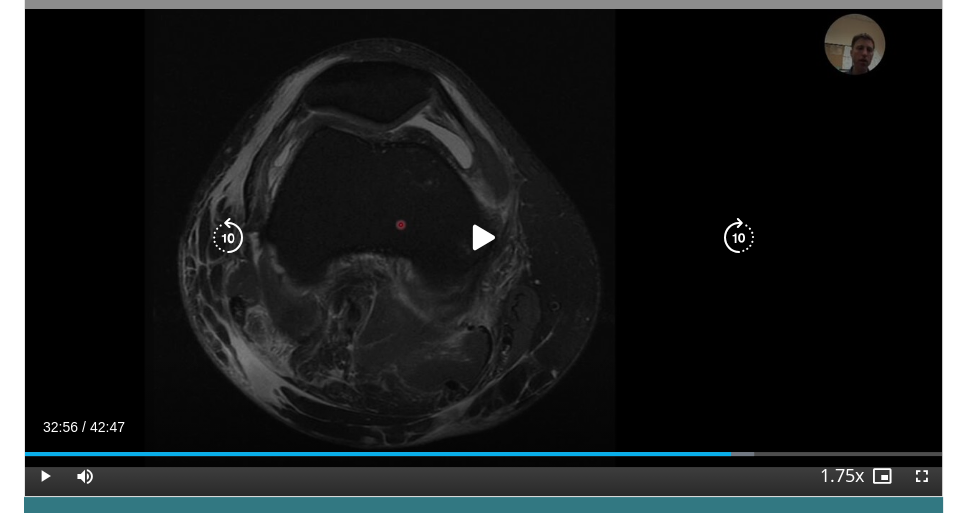 click on "20 seconds
Tap to unmute" at bounding box center (483, 238) 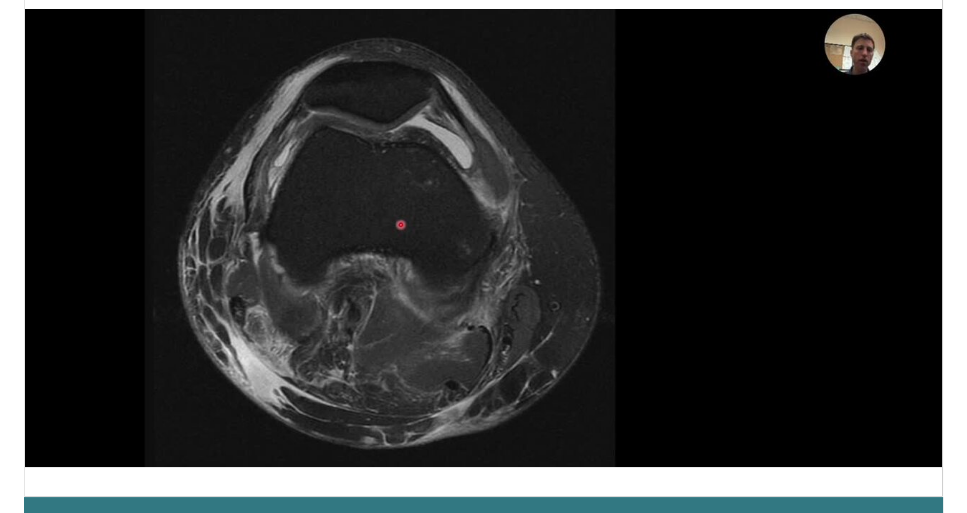 click on "**********" at bounding box center [483, 1830] 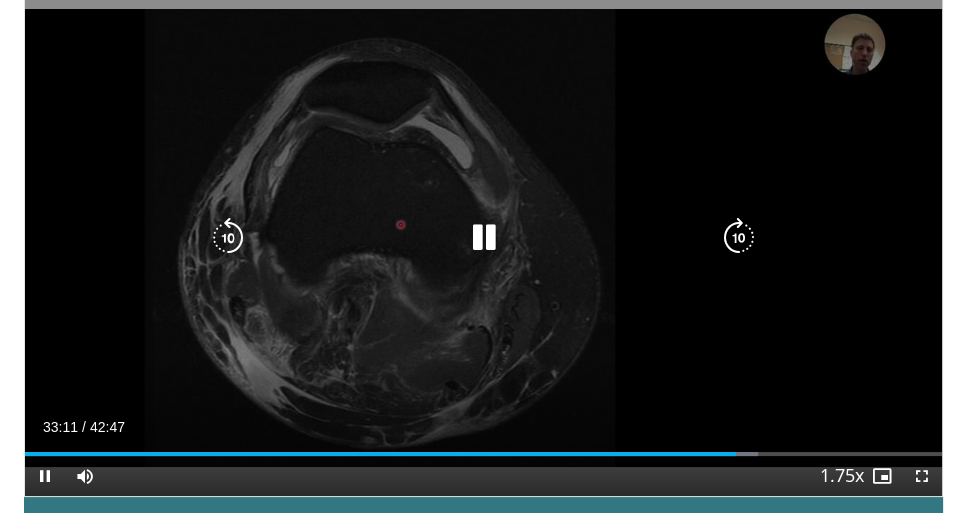 click at bounding box center (484, 238) 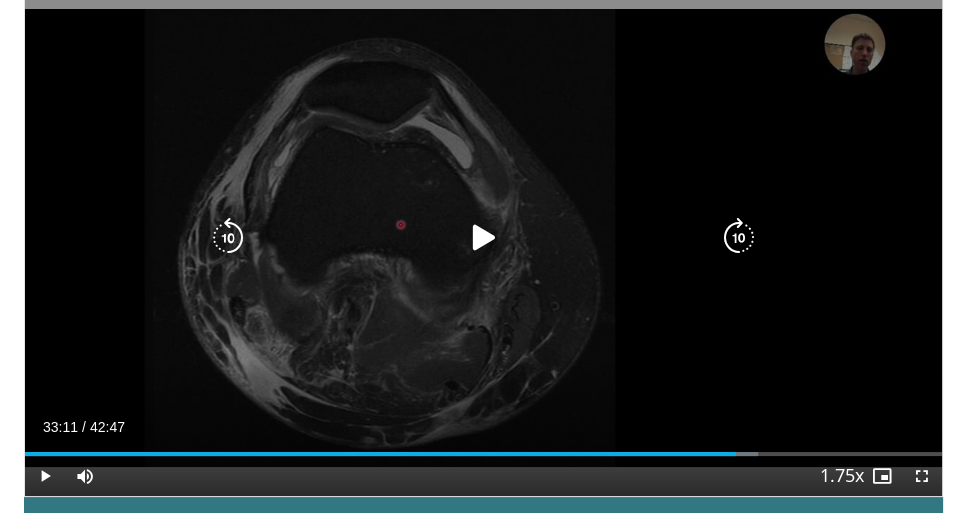 click at bounding box center [484, 238] 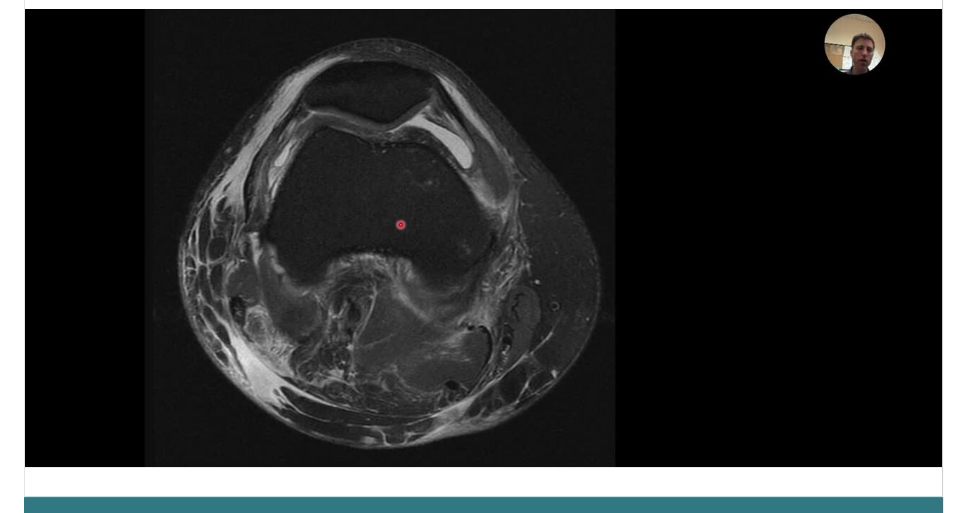 click on "**********" at bounding box center (483, 1830) 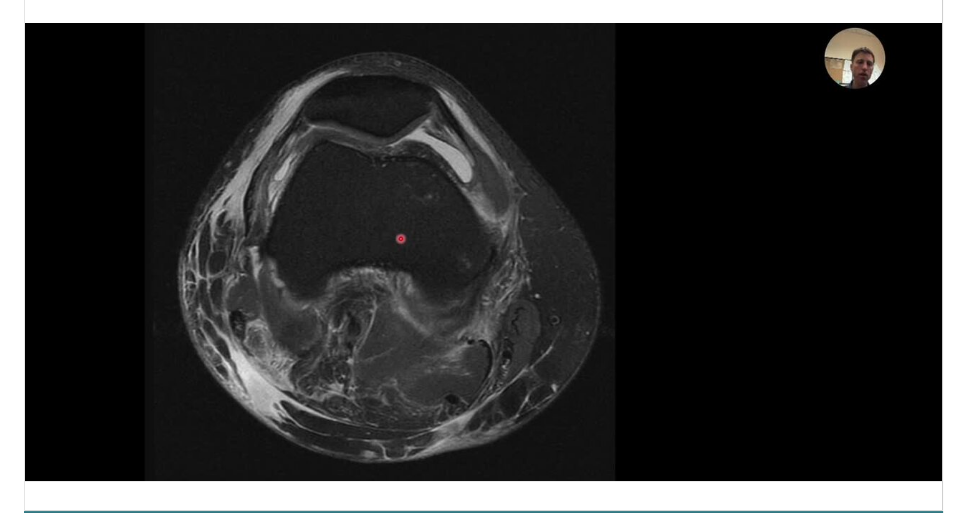 scroll, scrollTop: 74, scrollLeft: 0, axis: vertical 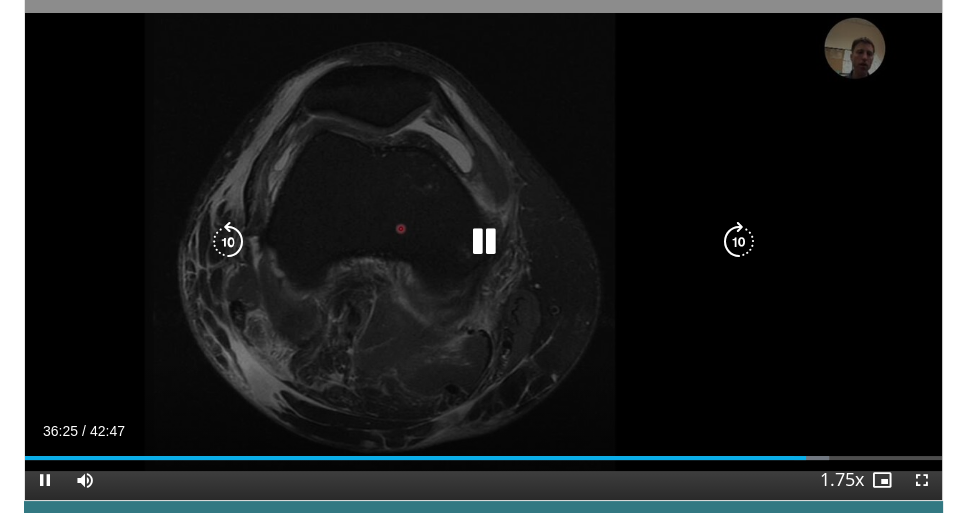 click on "30 seconds
Tap to unmute" at bounding box center [483, 242] 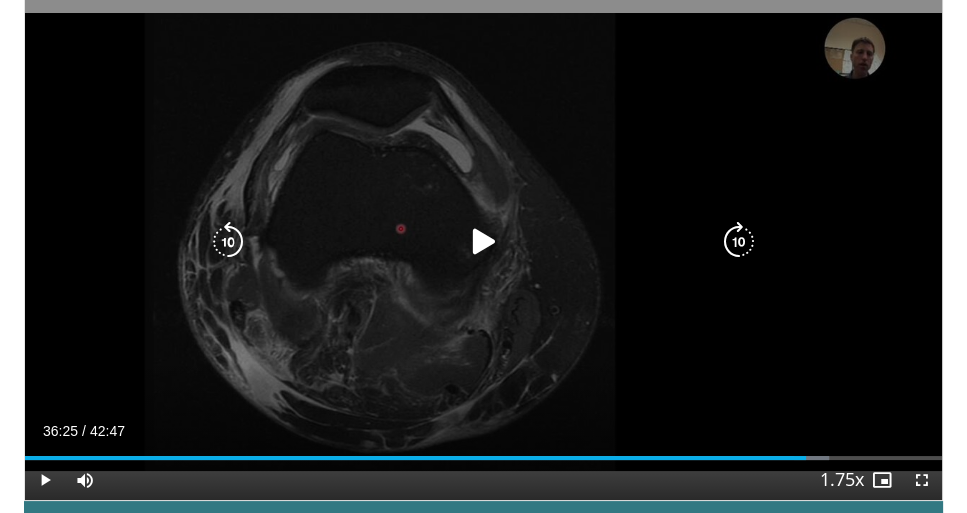 click at bounding box center [484, 242] 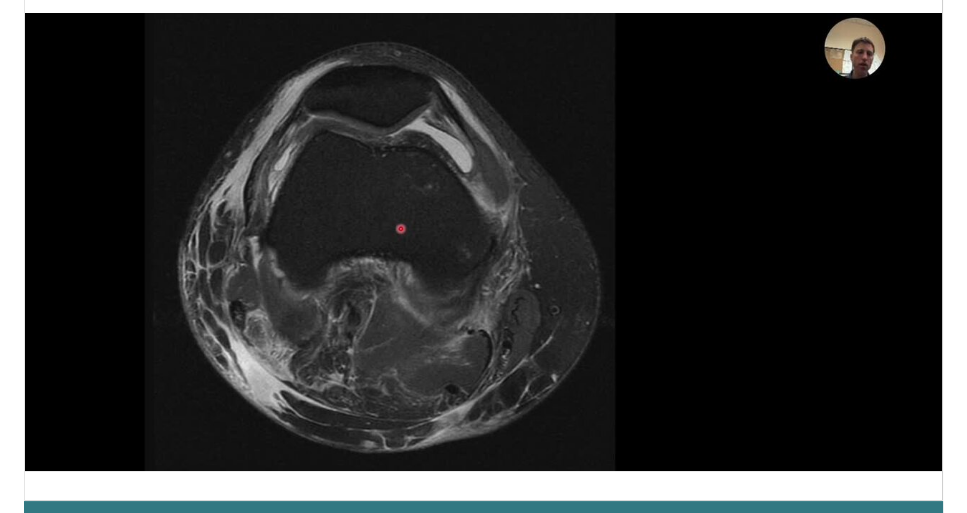 click on "**********" at bounding box center [483, 1834] 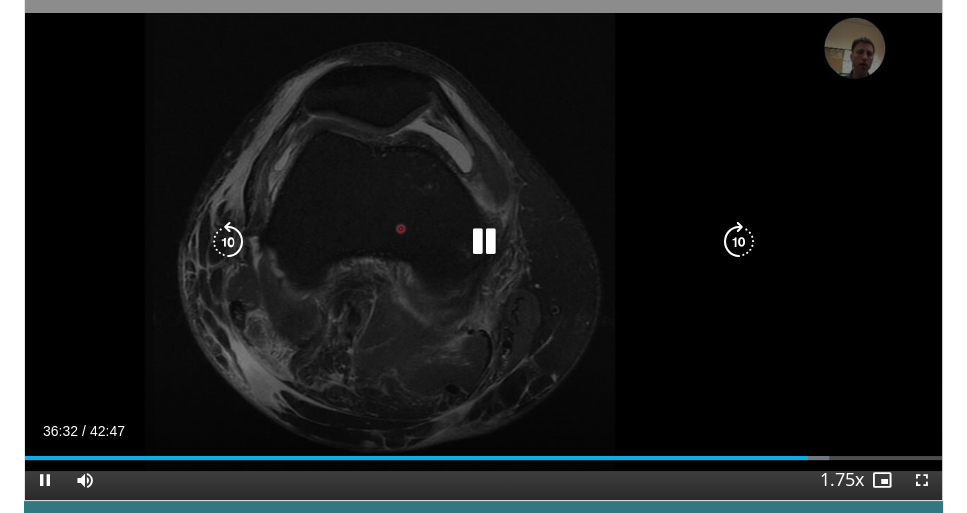 click on "20 seconds
Tap to unmute" at bounding box center [483, 242] 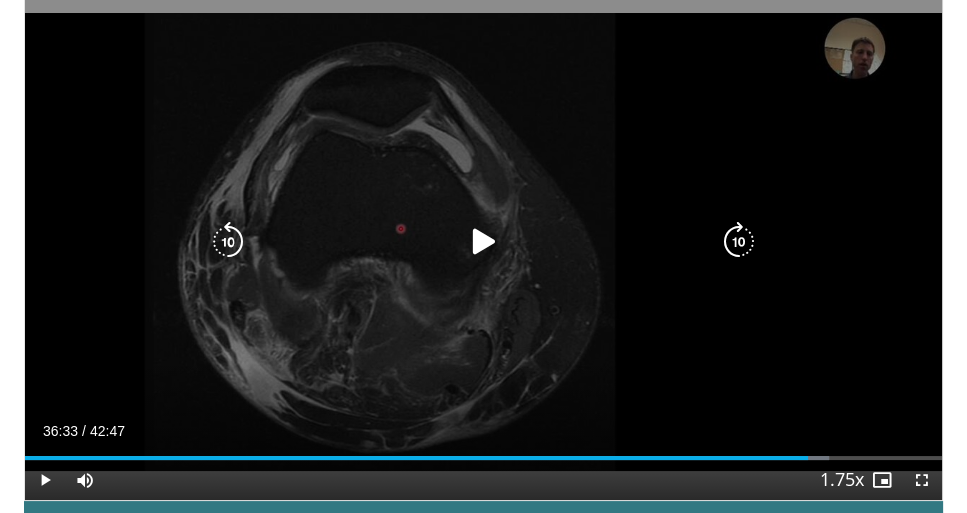 click at bounding box center [483, 242] 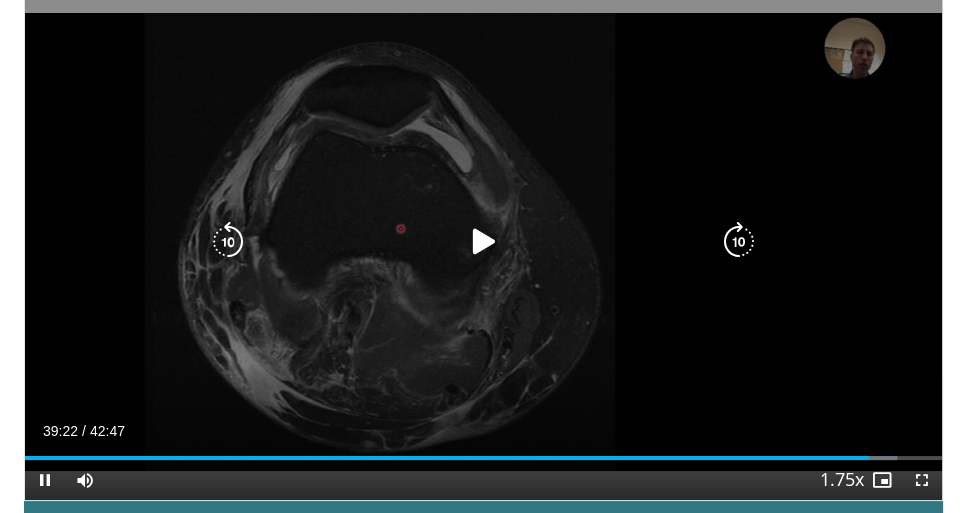 click on "20 seconds
Tap to unmute" at bounding box center [483, 242] 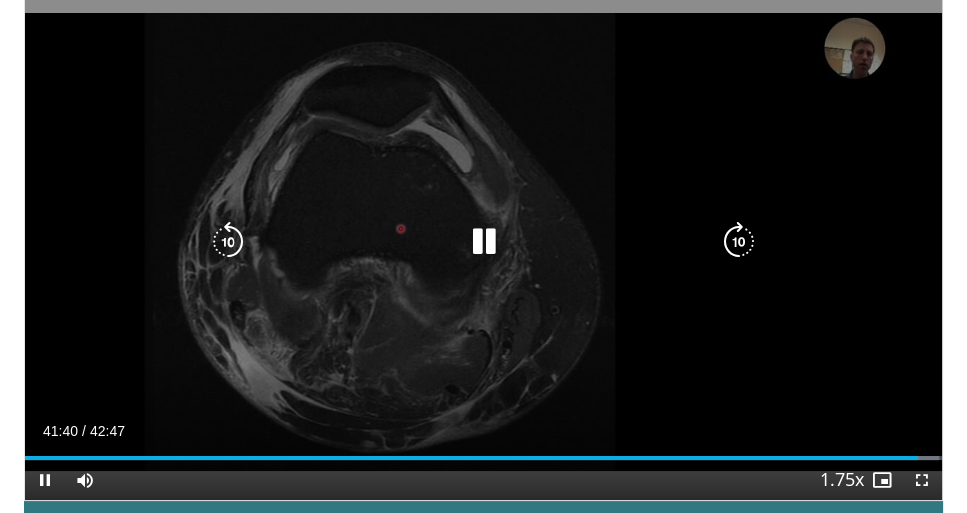 click on "10 seconds
Tap to unmute" at bounding box center [483, 242] 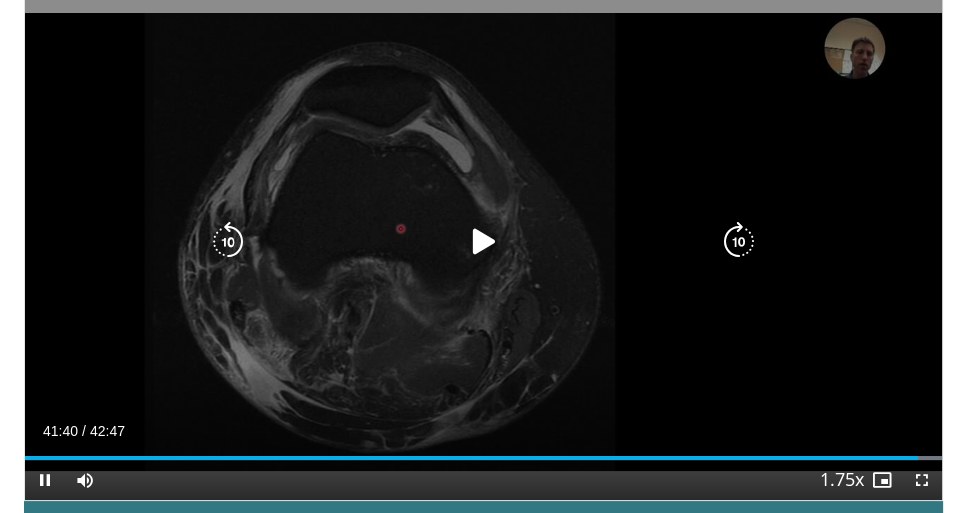 click on "10 seconds
Tap to unmute" at bounding box center (483, 242) 